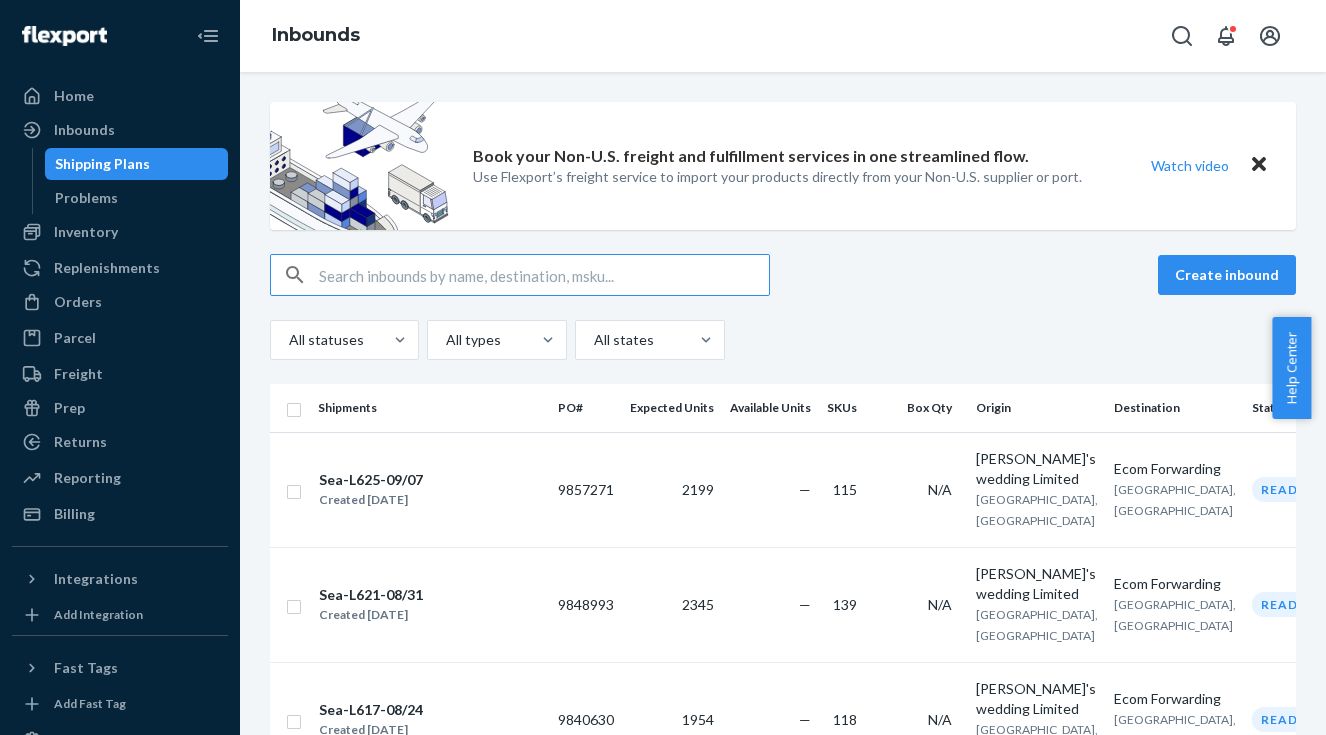 scroll, scrollTop: 0, scrollLeft: 0, axis: both 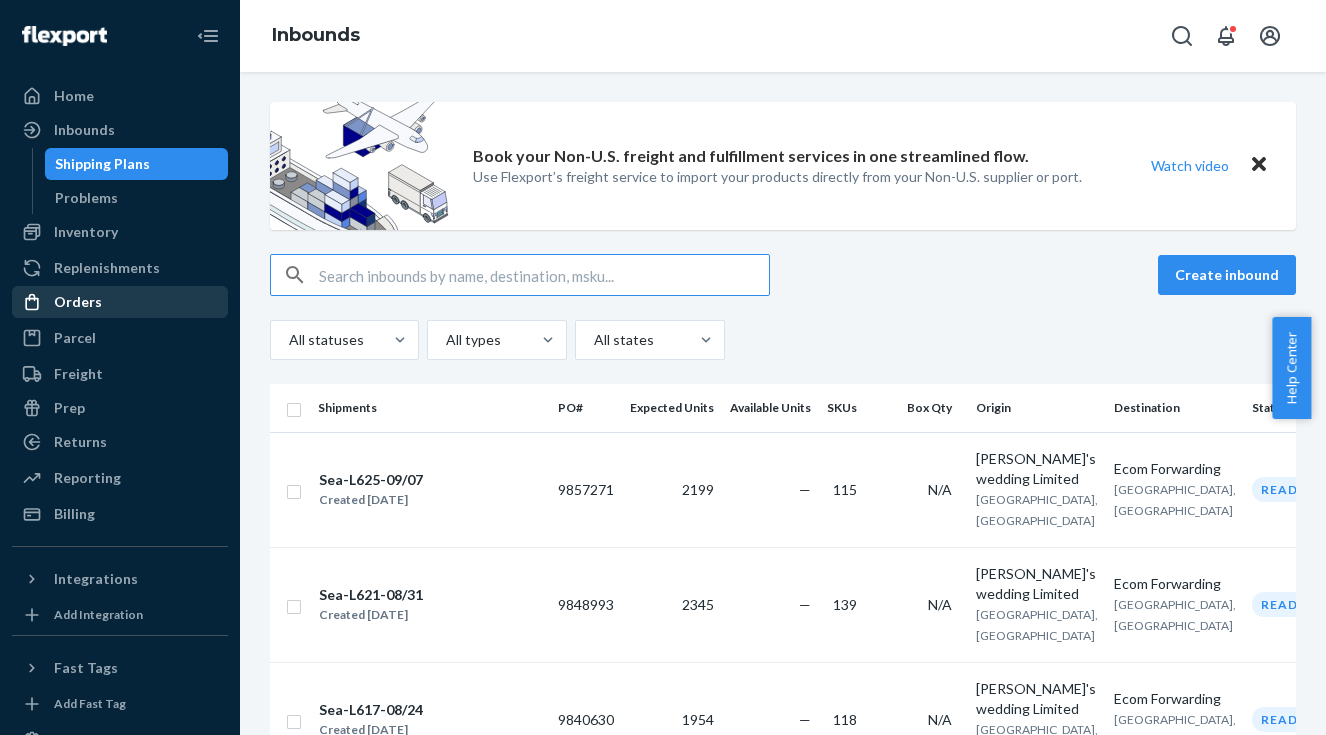 click on "Orders" at bounding box center [78, 302] 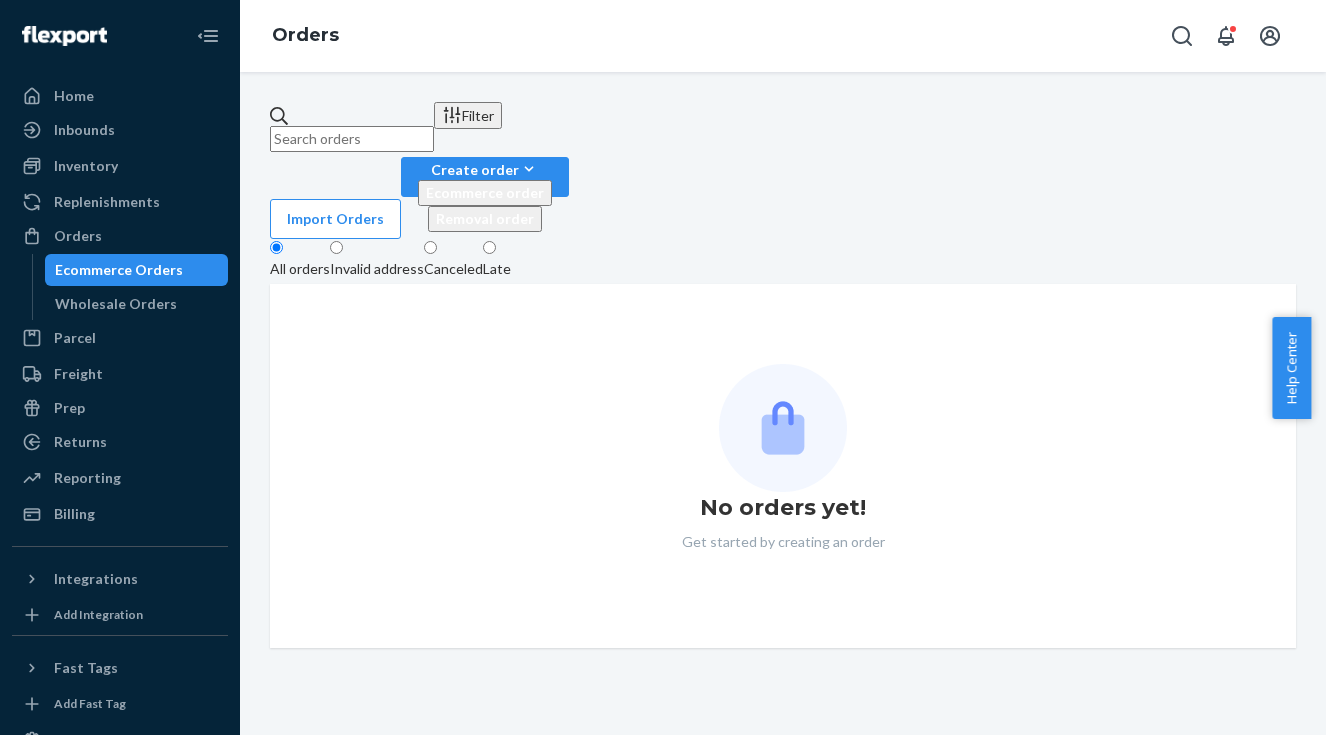 click at bounding box center (352, 139) 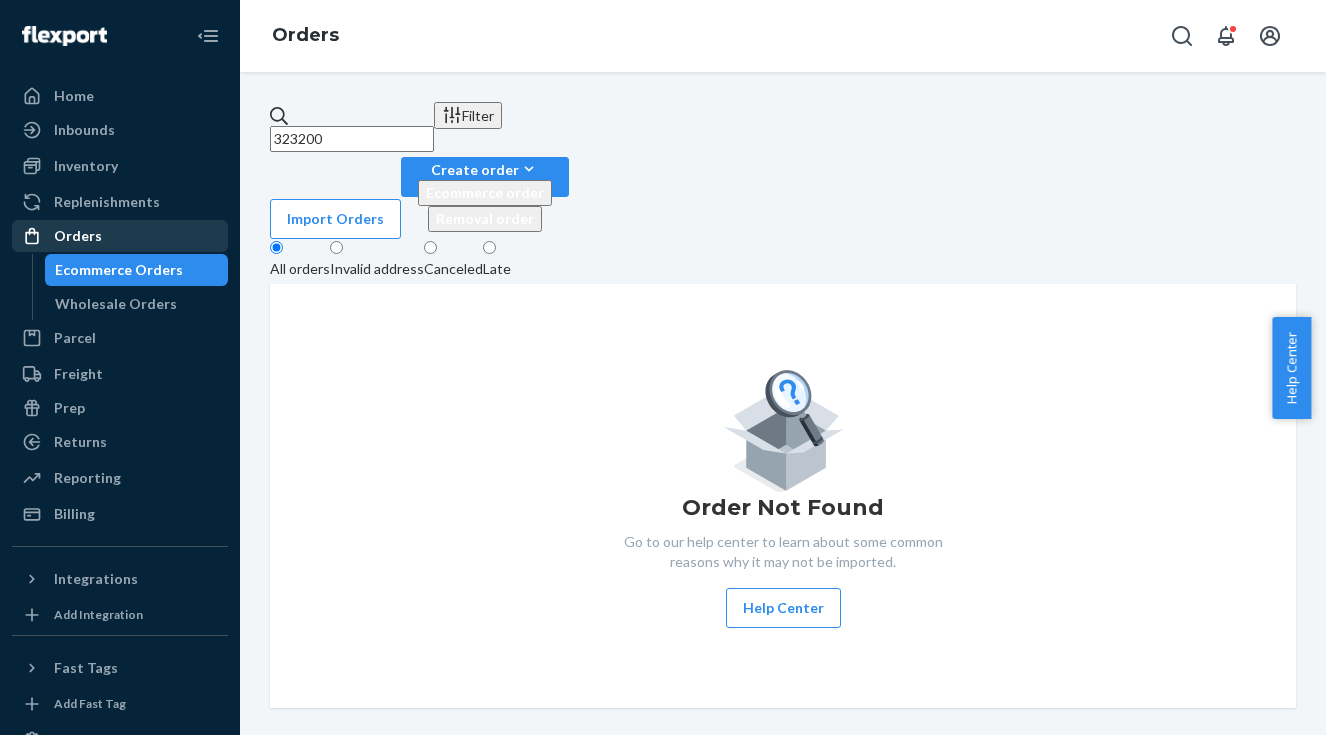 type on "323200" 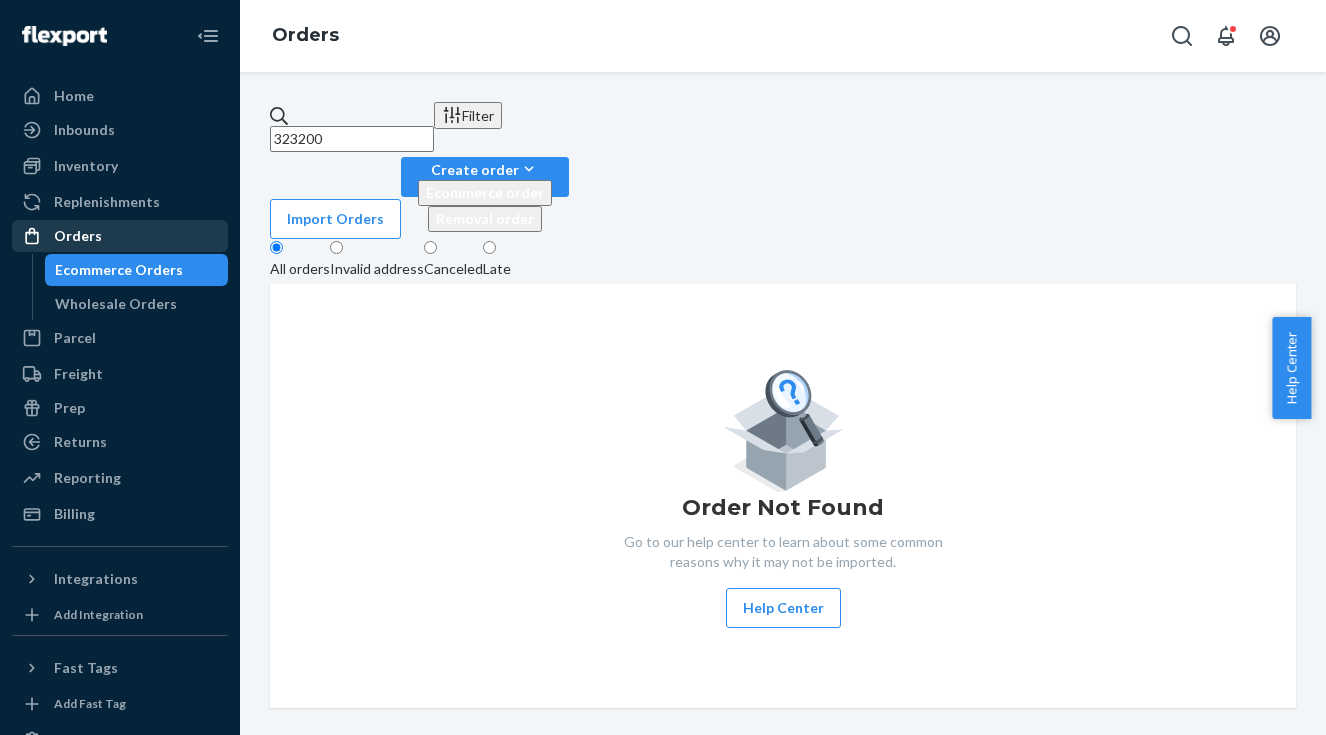 click on "Orders" at bounding box center (78, 236) 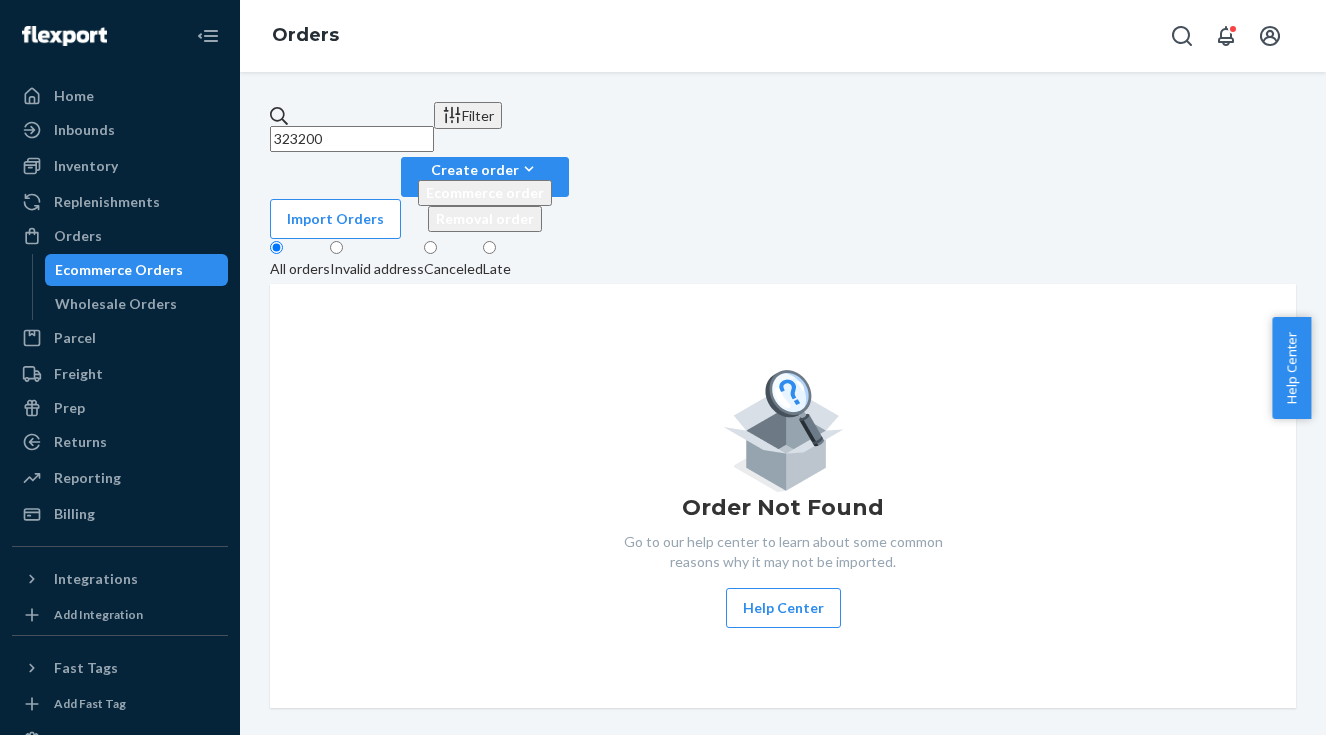 click on "Ecommerce Orders" at bounding box center (119, 270) 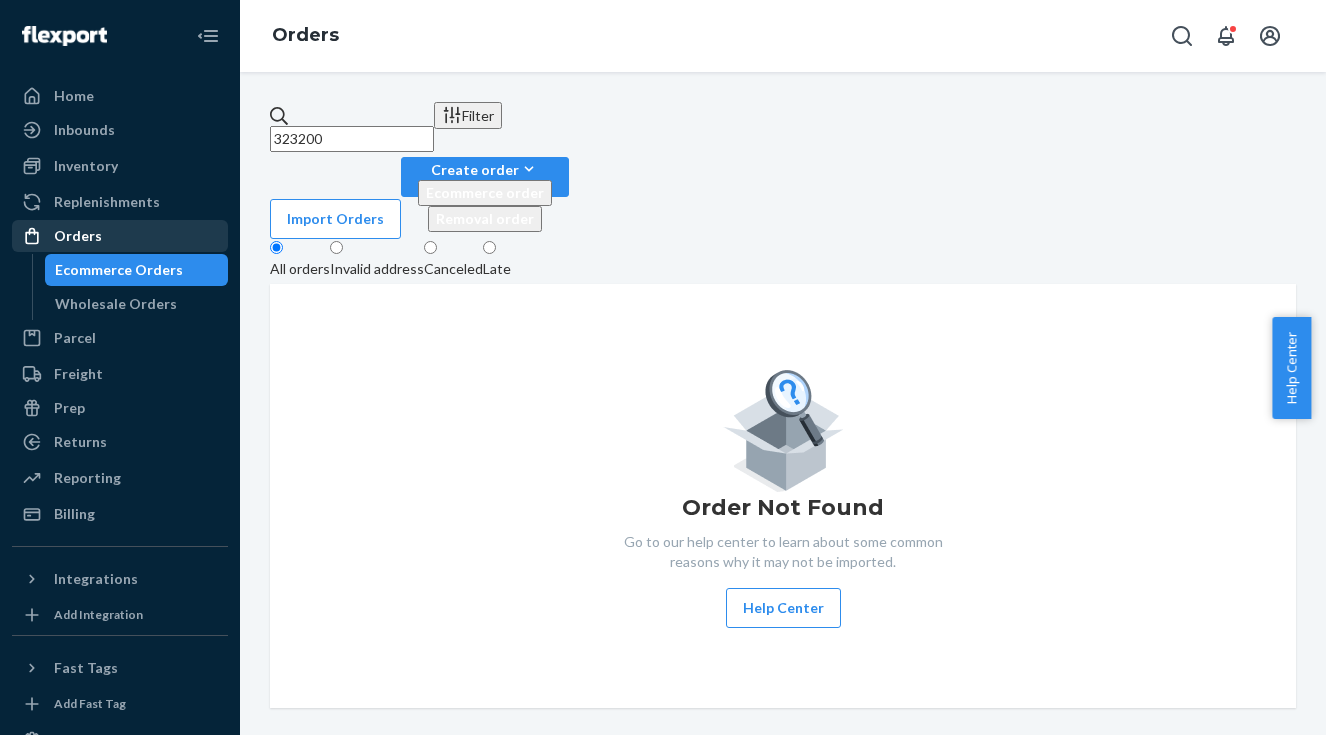 click on "Orders" at bounding box center (78, 236) 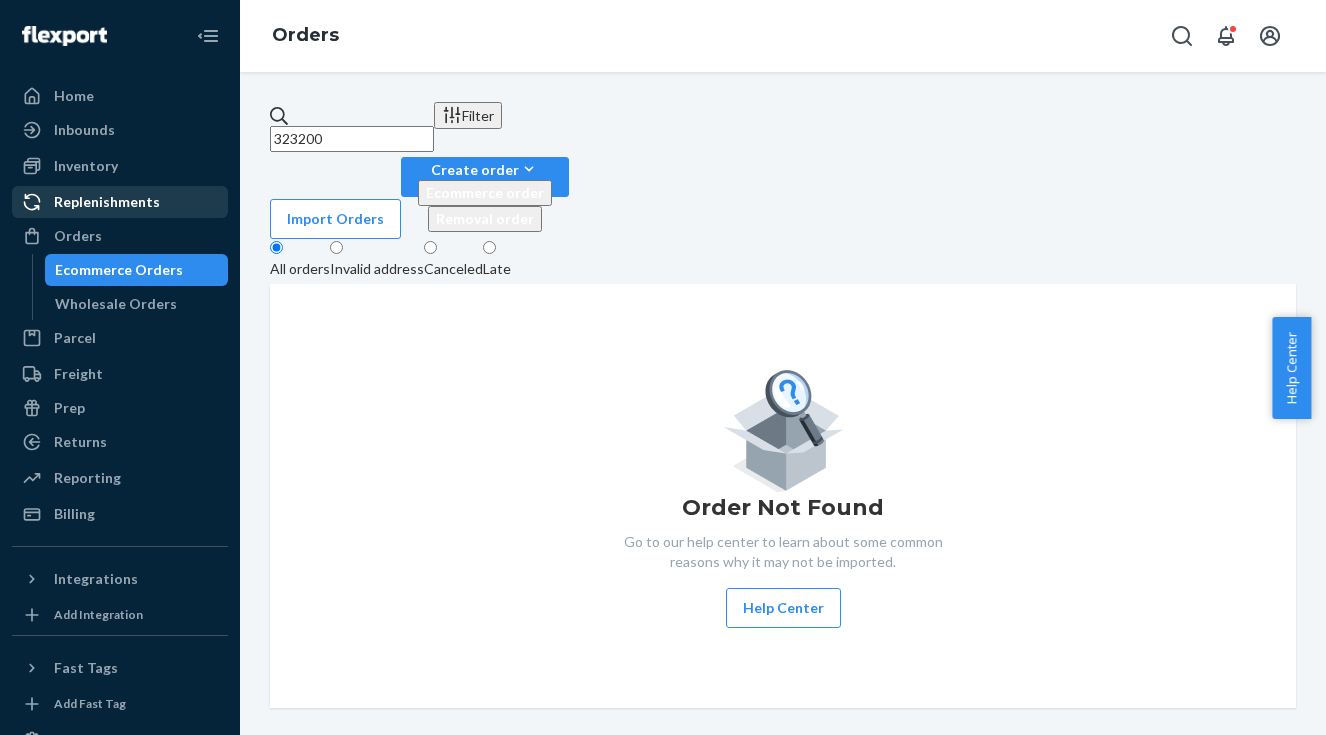 click on "Replenishments" at bounding box center (107, 202) 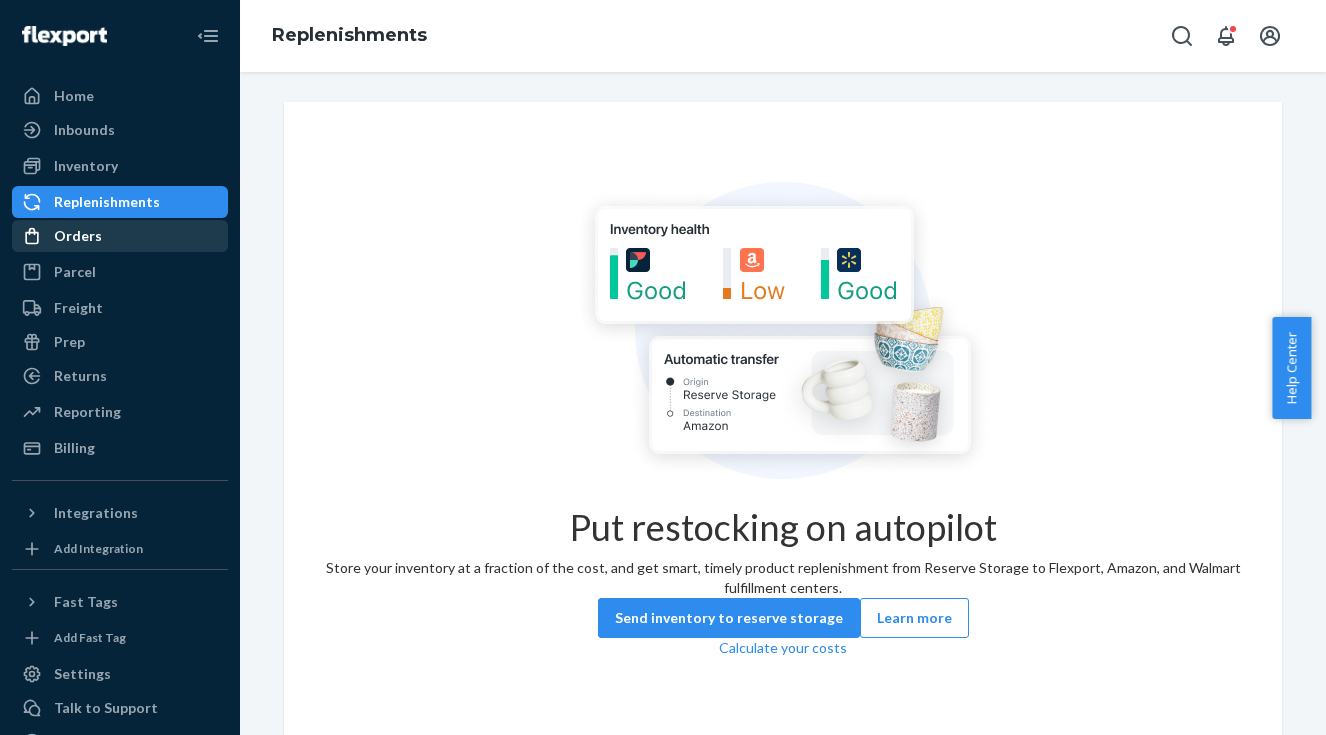 click on "Orders" at bounding box center (78, 236) 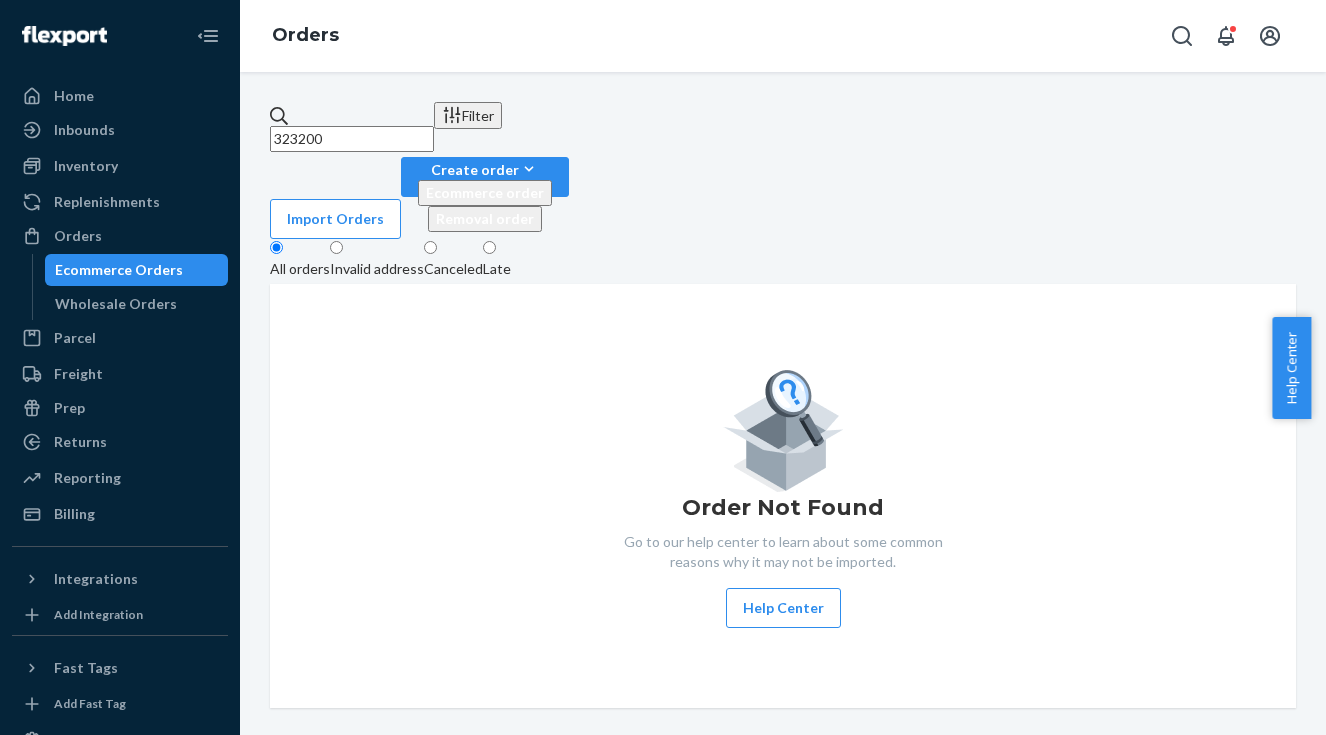 click on "323200" at bounding box center (352, 139) 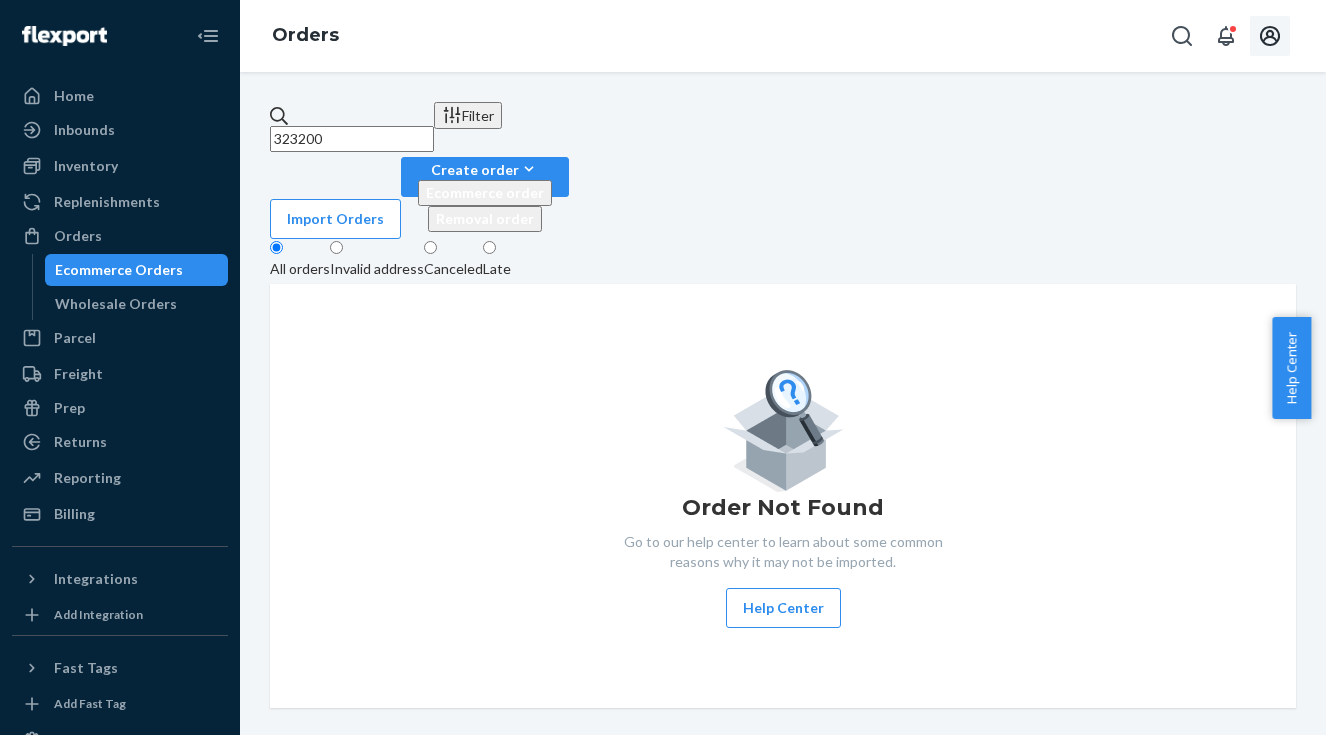 click 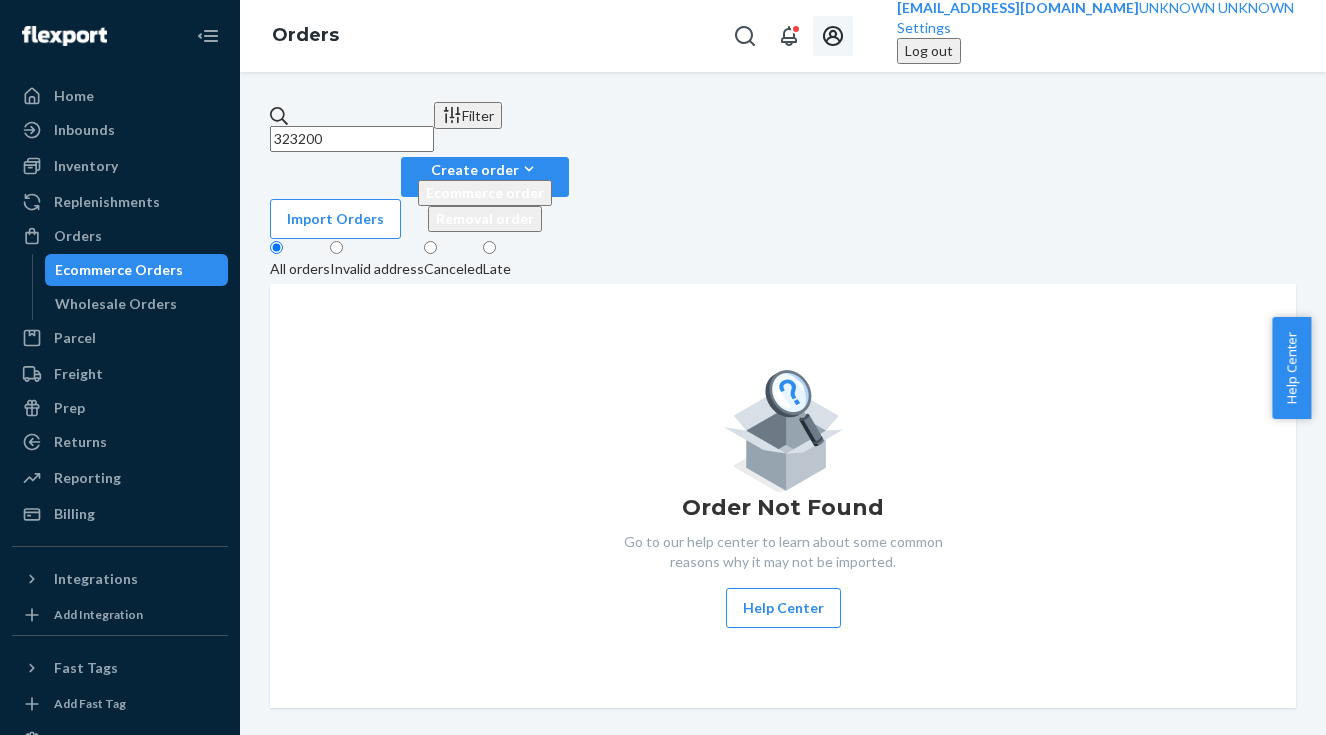 click on "Log out" at bounding box center [929, 51] 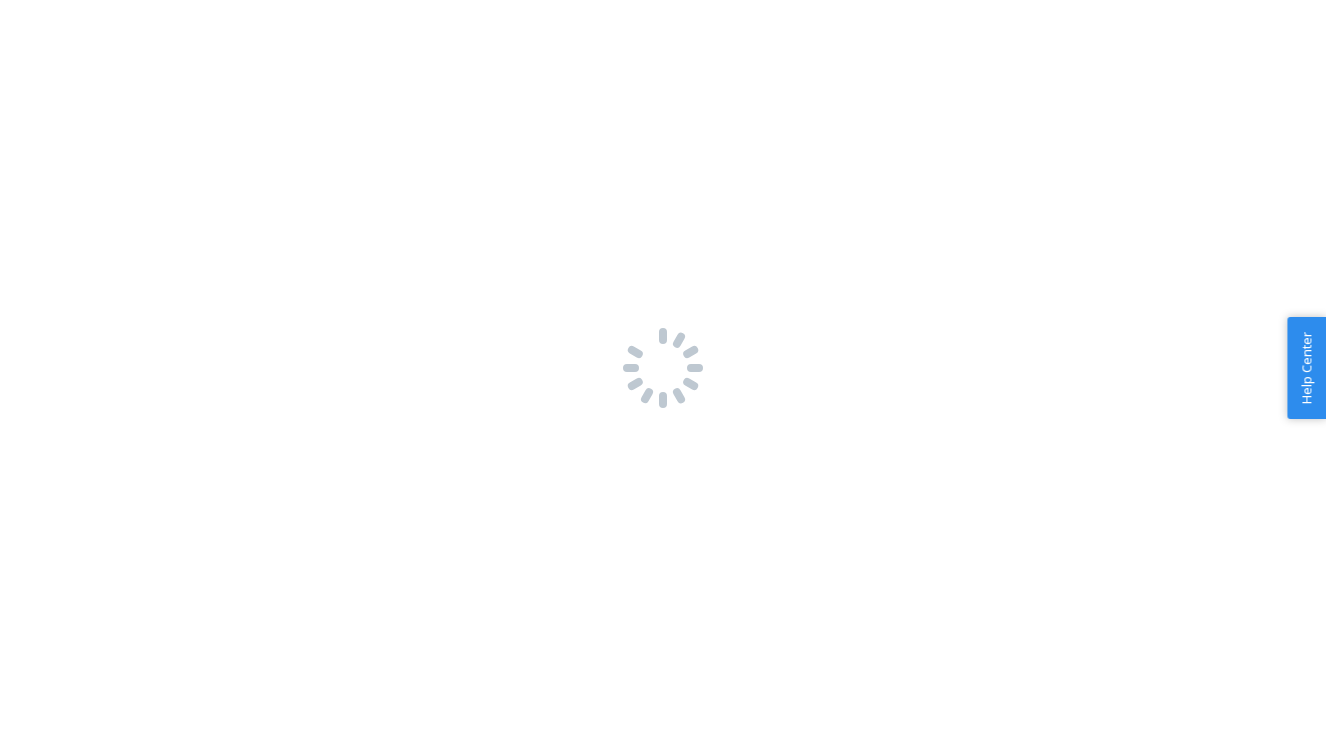 scroll, scrollTop: 0, scrollLeft: 0, axis: both 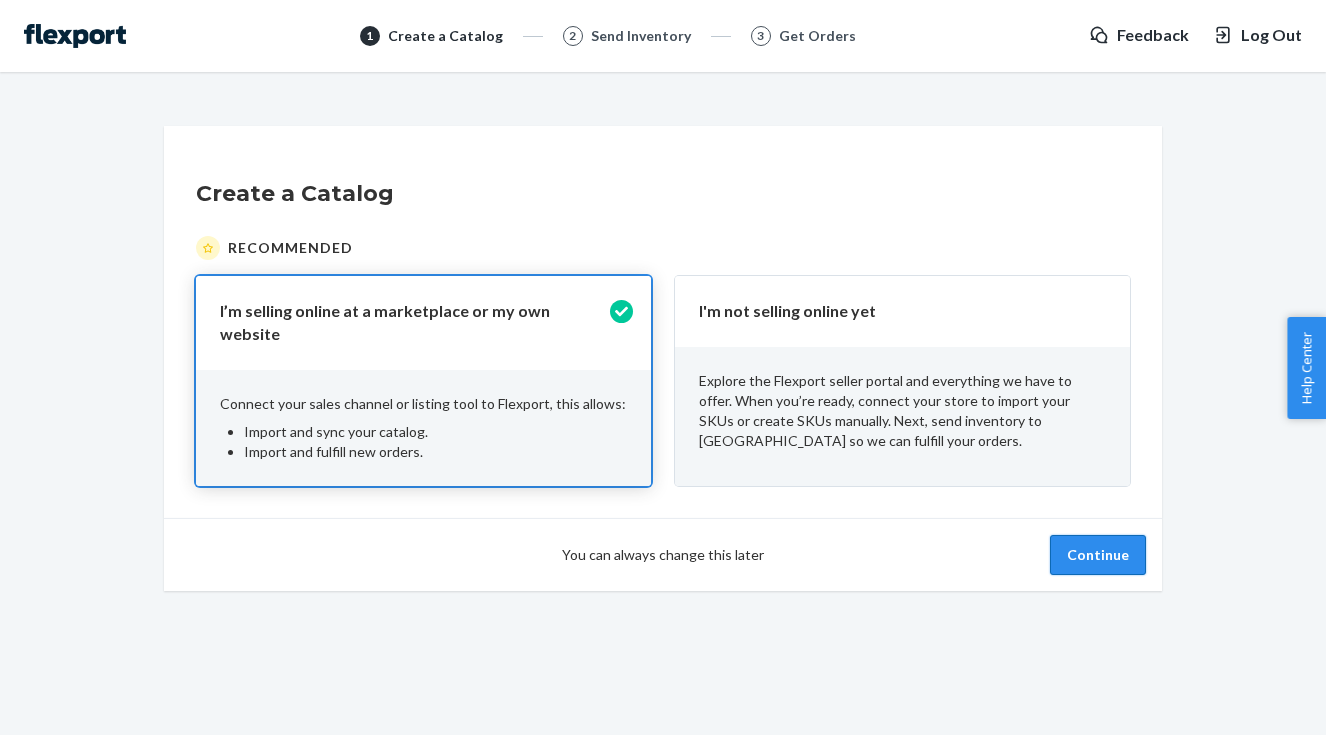 click on "Continue" at bounding box center [1098, 555] 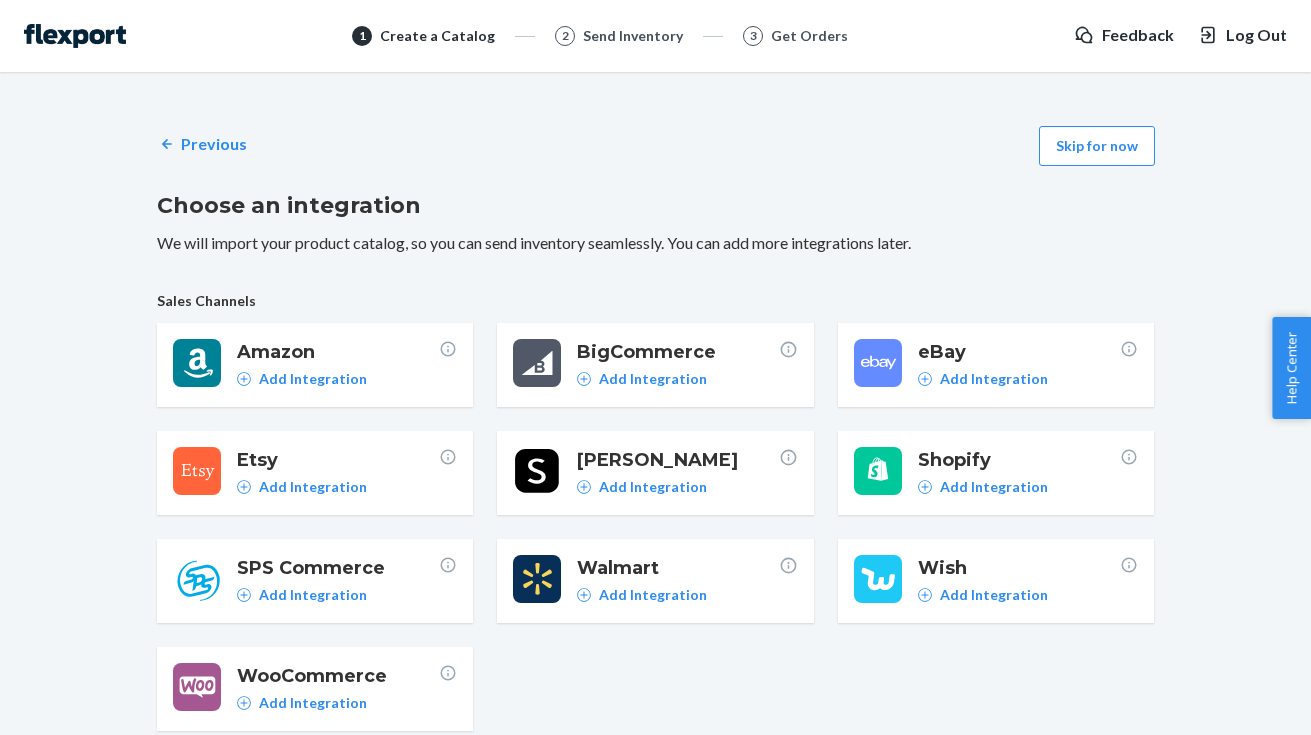 click on "Previous Skip for now Choose an integration We will import your product catalog, so you can send inventory seamlessly. You can add more integrations later. Sales Channels Amazon Add Integration BigCommerce Add Integration eBay Add Integration Etsy Add Integration Shein Add Integration Shopify Add Integration SPS Commerce Add Integration Walmart Add Integration Wish Add Integration WooCommerce Add Integration Listing Tools Acenda Add Integration ChannelAdvisor Add Integration Flieber Add Integration GeekSeller Add Integration Linnworks Add Integration Listing Mirror Add Integration NetSuite Add Integration Pipe17 Add Integration Sellbrite Add Integration SellerActive Add Integration SellerChamp Add Integration SellerCloud Add Integration Skubana Add Integration Zentail Add Integration" at bounding box center (656, 732) 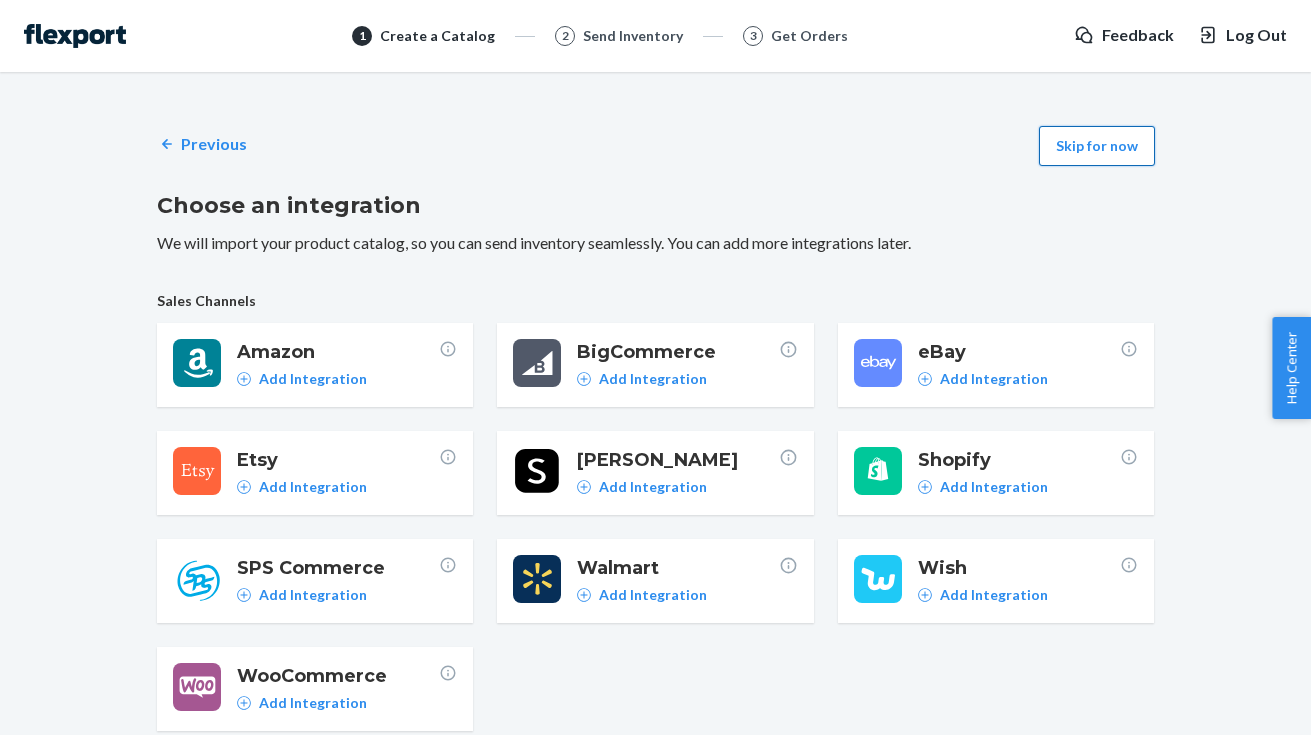 click on "Skip for now" at bounding box center (1097, 146) 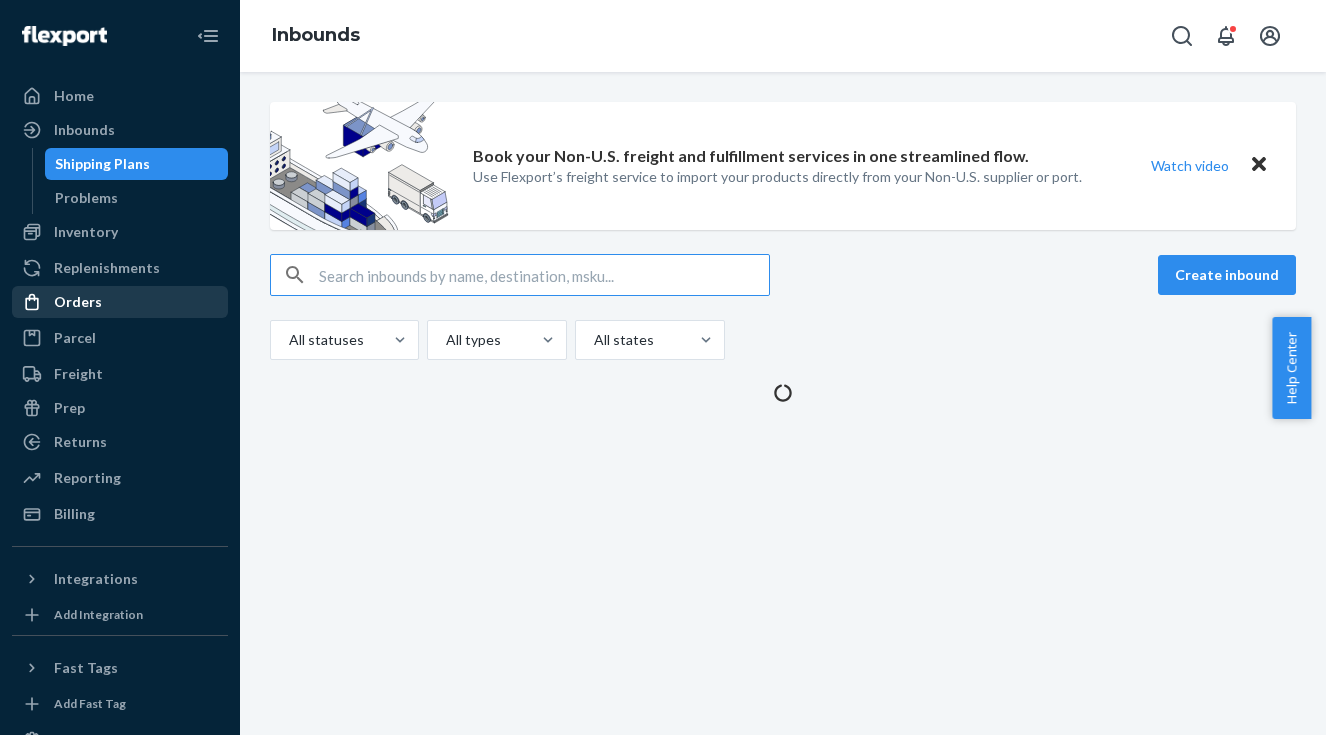 click on "Orders" at bounding box center (78, 302) 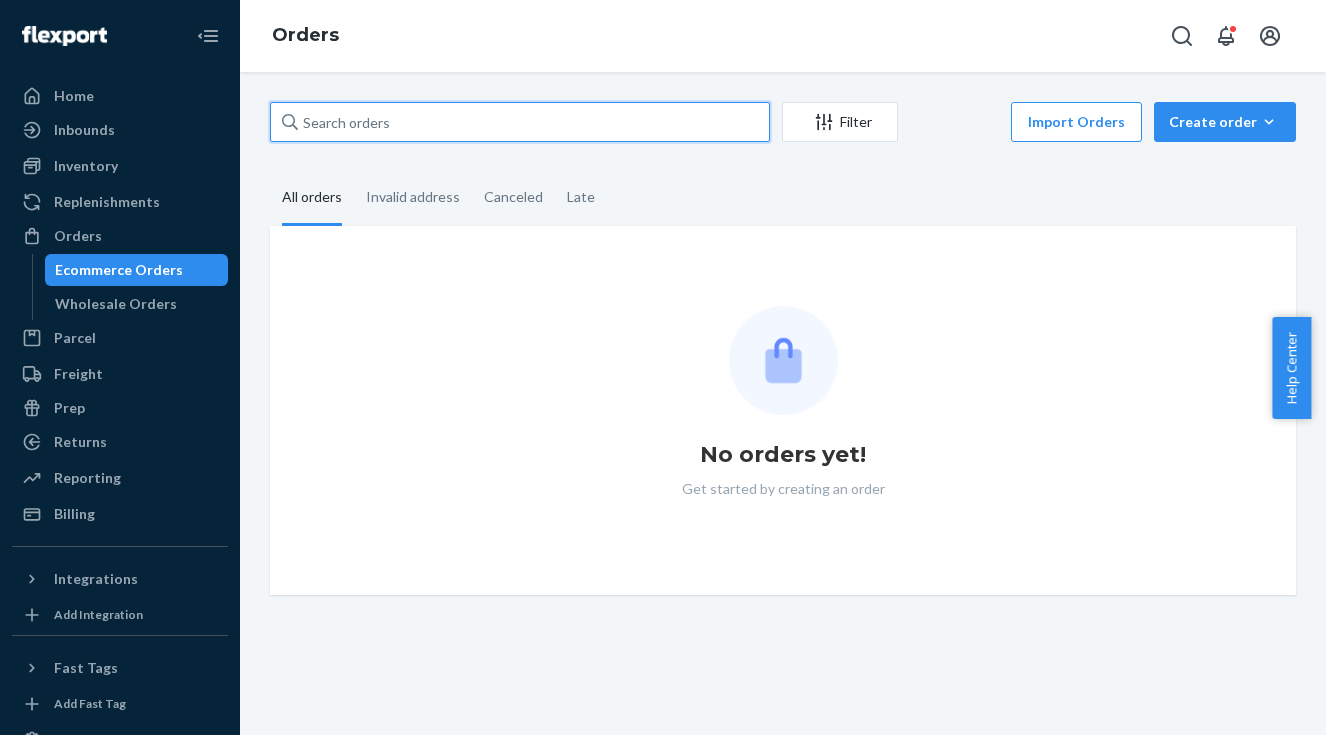 click at bounding box center [520, 122] 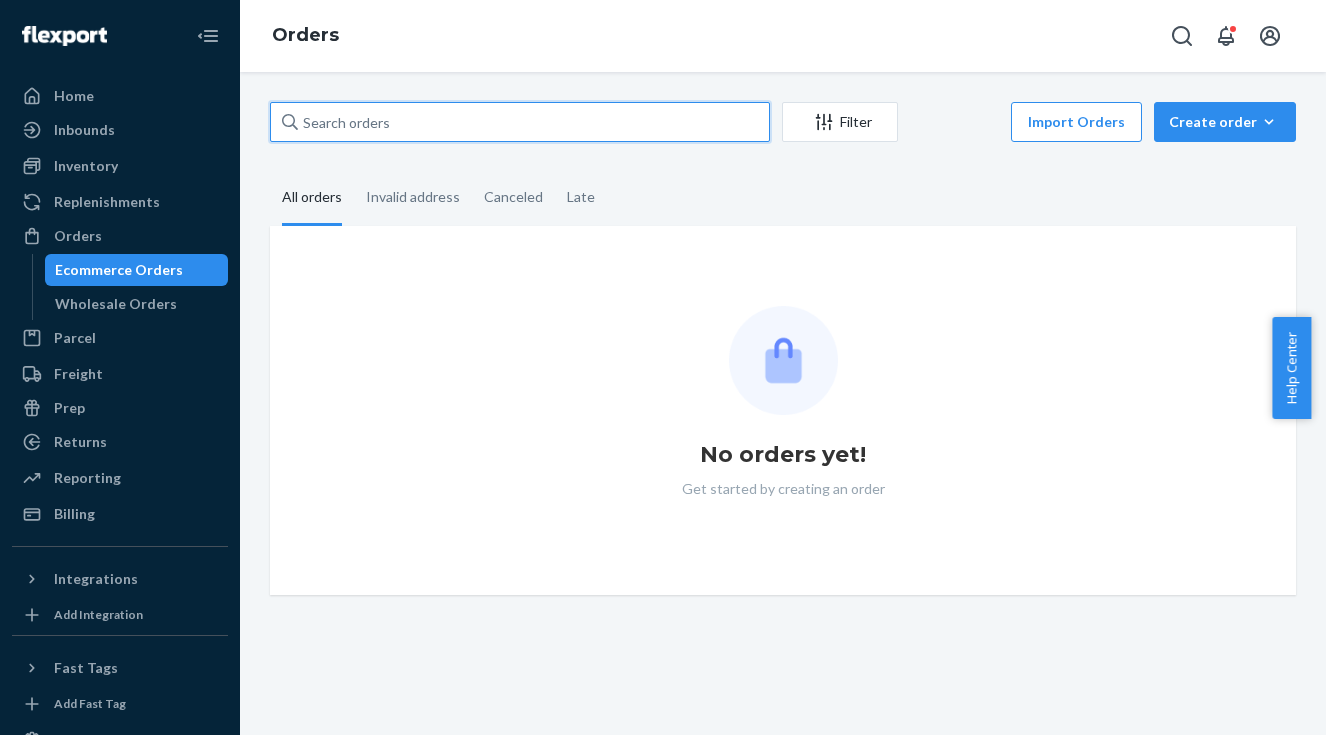 paste on "323200" 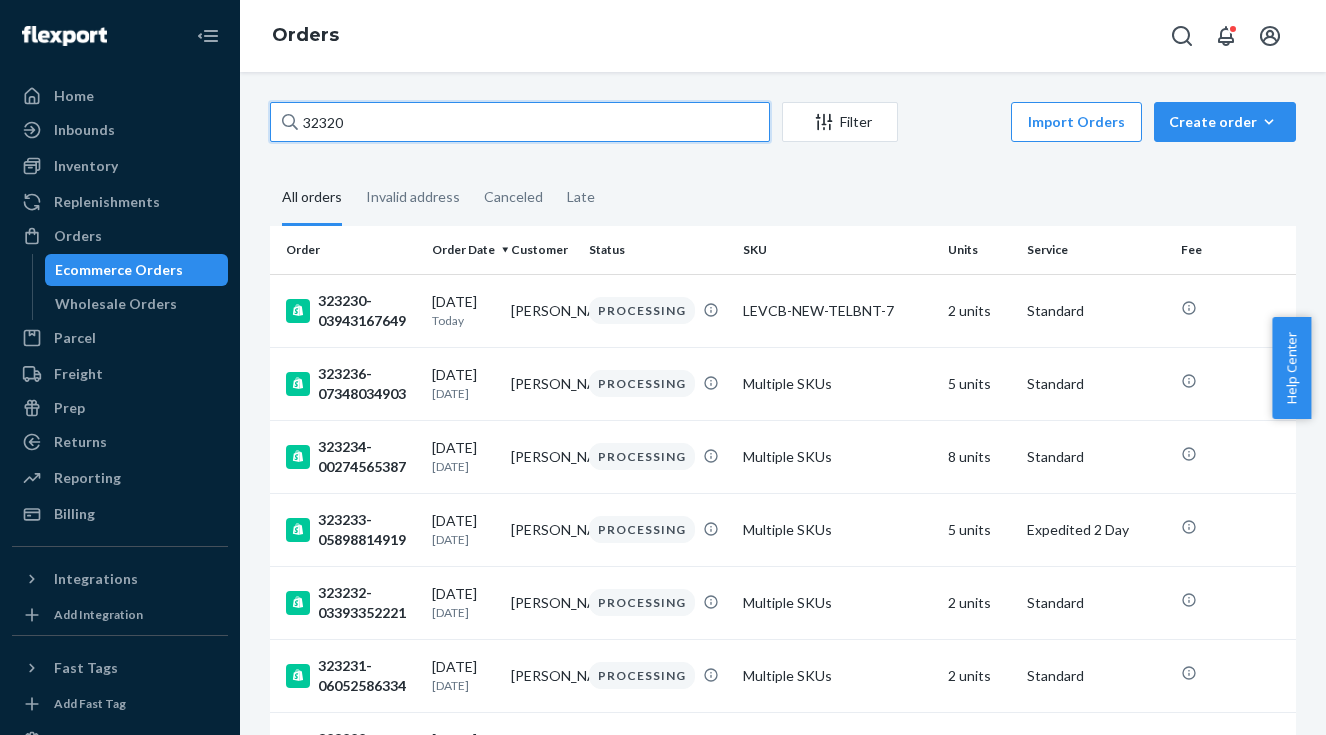 type on "323200" 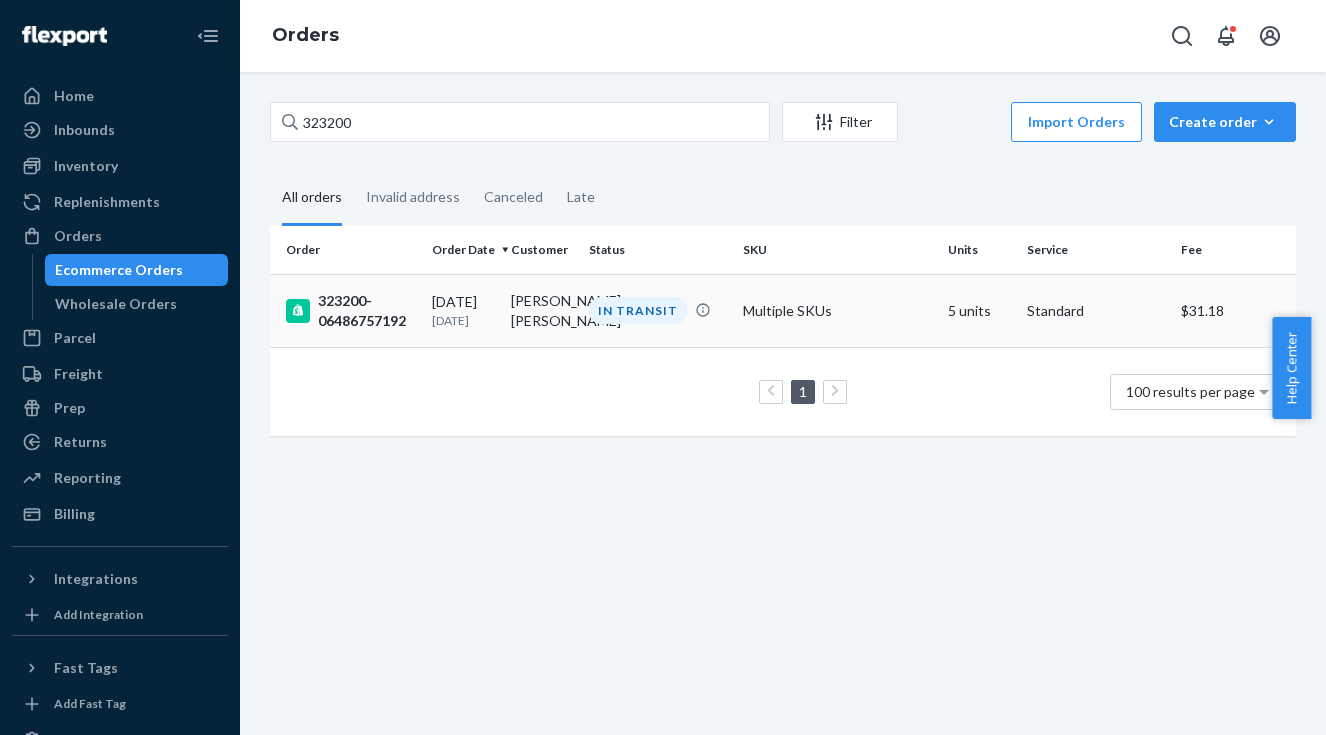 click on "323200-06486757192" at bounding box center [351, 311] 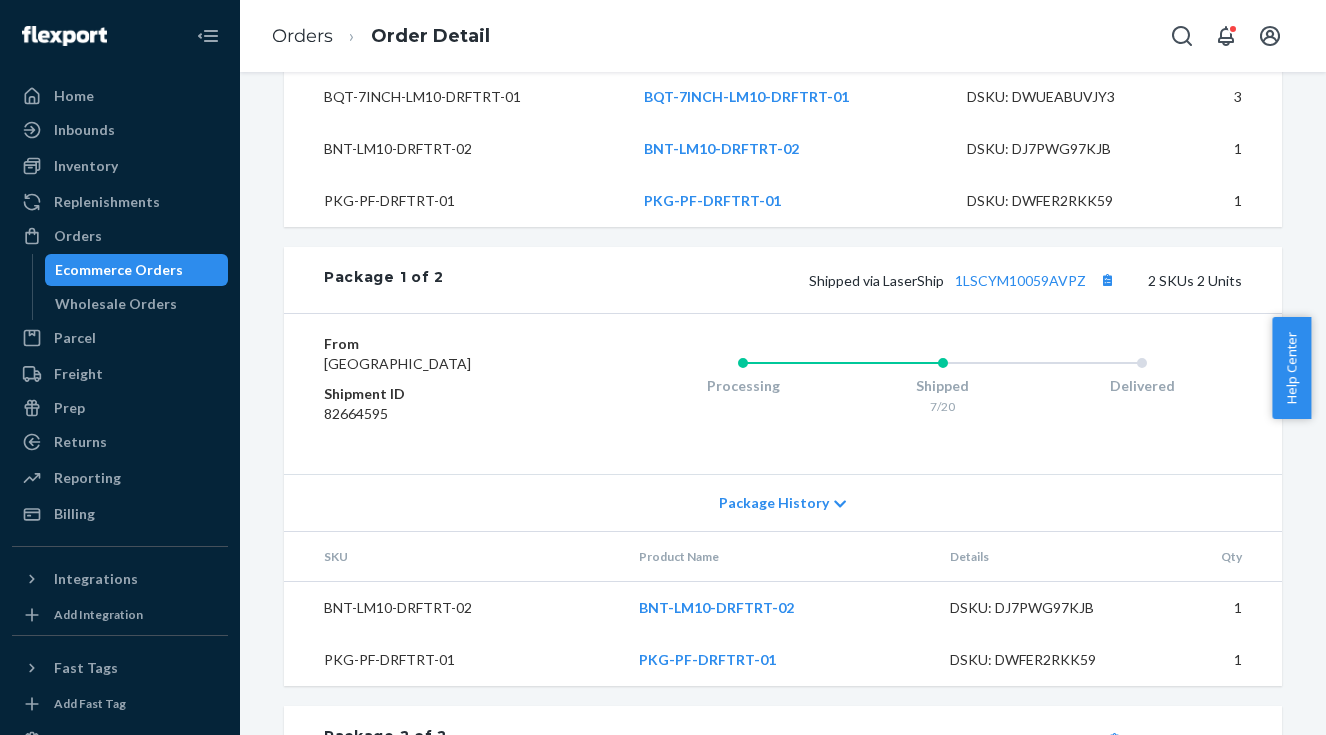 scroll, scrollTop: 1175, scrollLeft: 0, axis: vertical 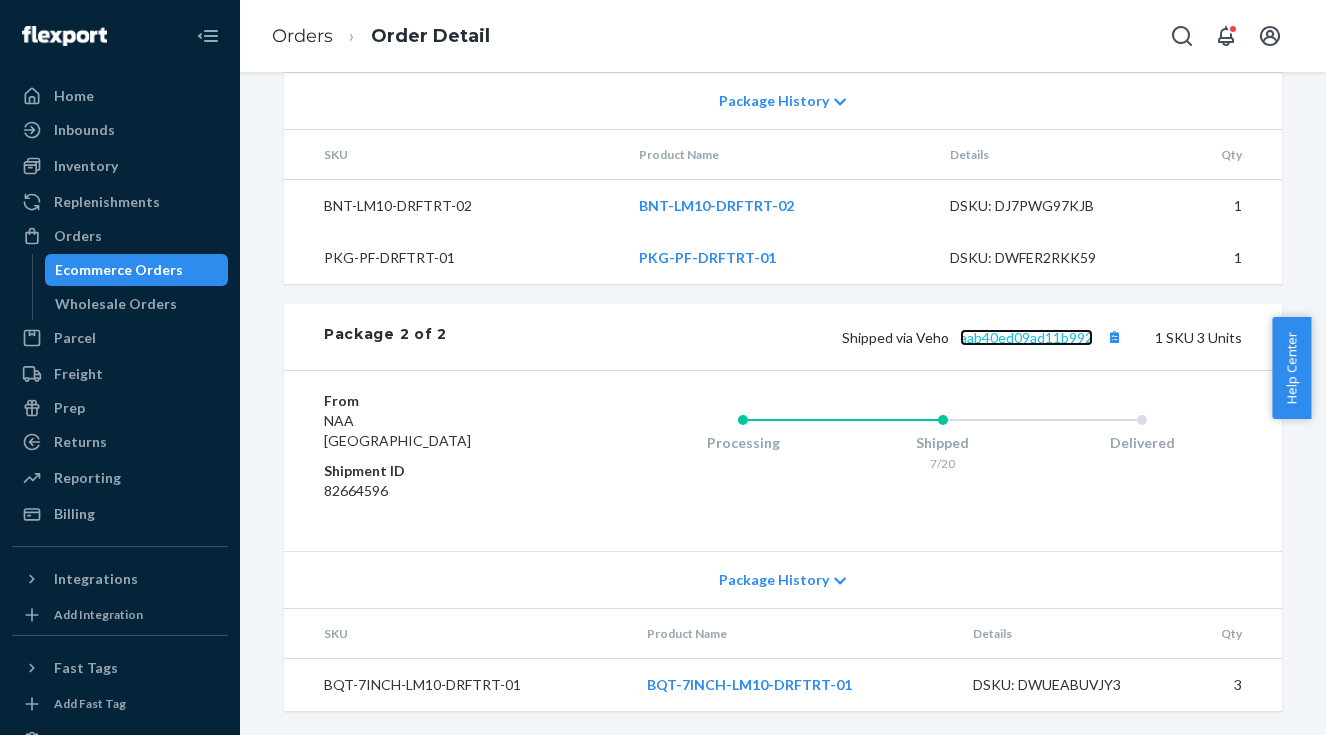 click on "aab40ed09ad11b992" at bounding box center (1026, 337) 